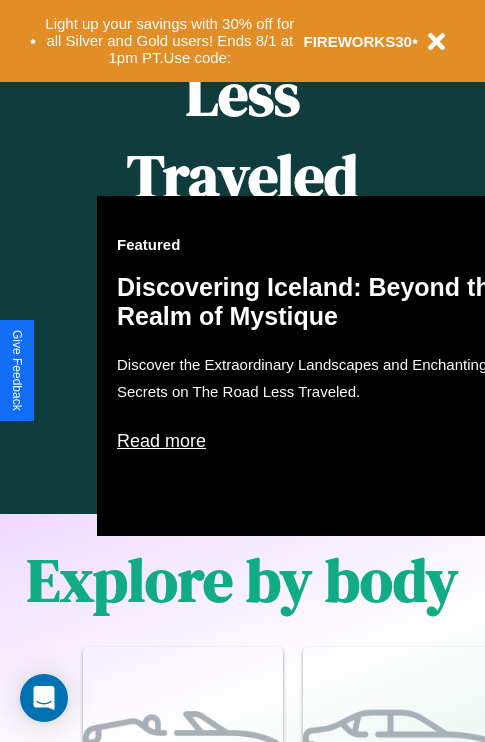 scroll, scrollTop: 2423, scrollLeft: 0, axis: vertical 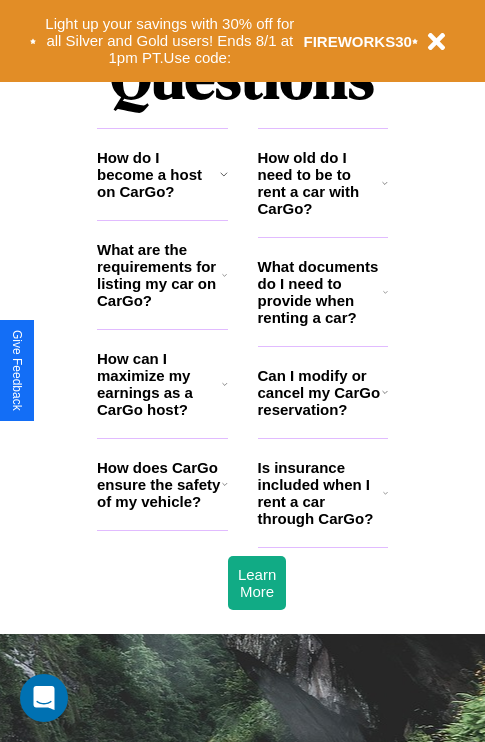 click on "What are the requirements for listing my car on CarGo?" at bounding box center (159, 275) 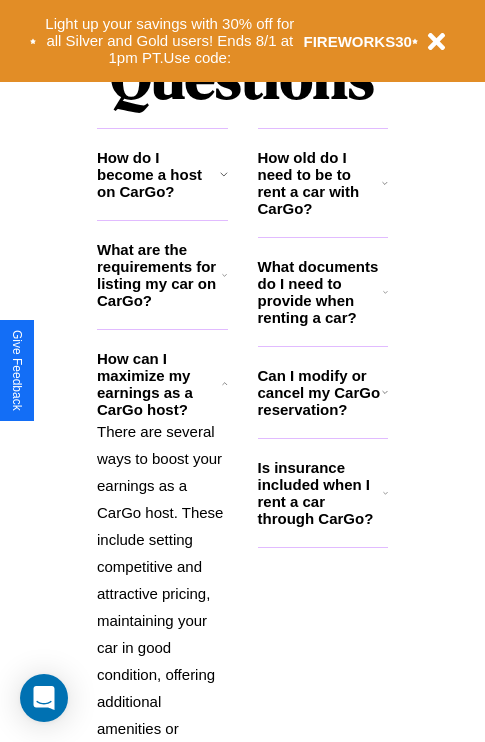 click 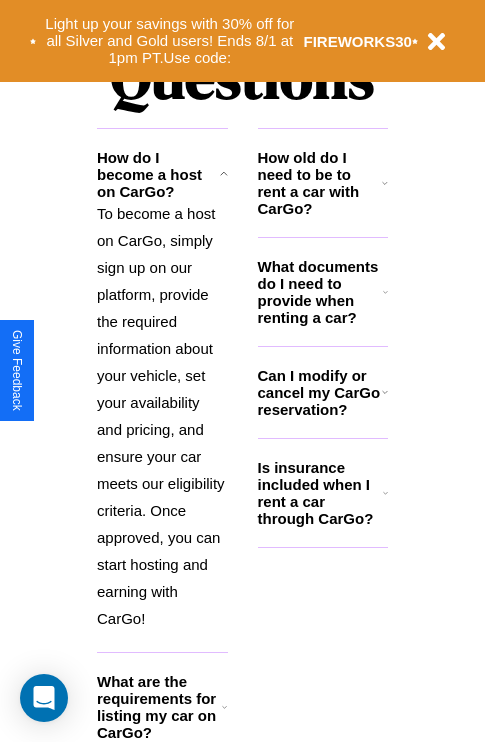 click 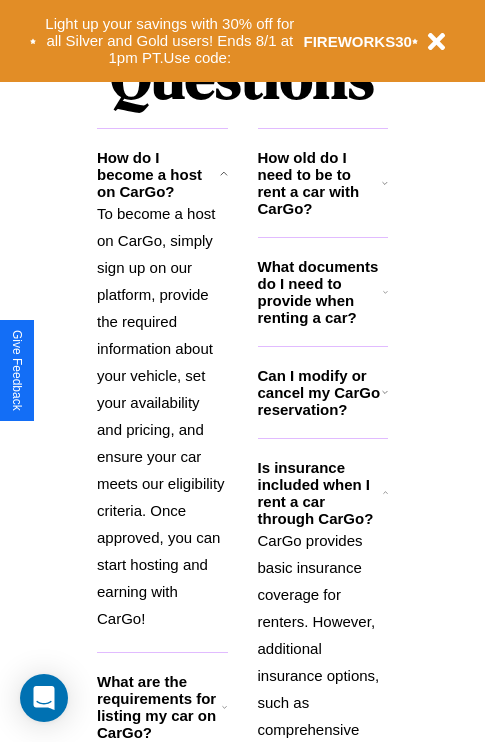 click 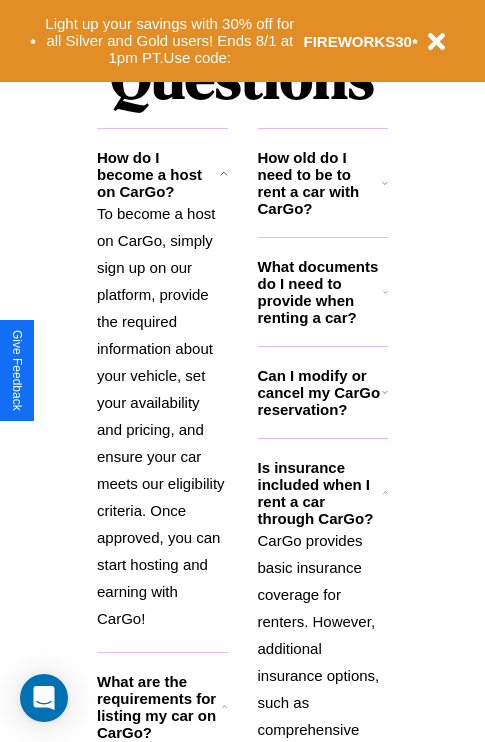 click on "CarGo provides basic insurance coverage for renters. However, additional insurance options, such as comprehensive coverage or supplemental liability, may be available during the booking process for an extra fee. Review the insurance details for each car listing and consider your coverage needs." at bounding box center [323, 783] 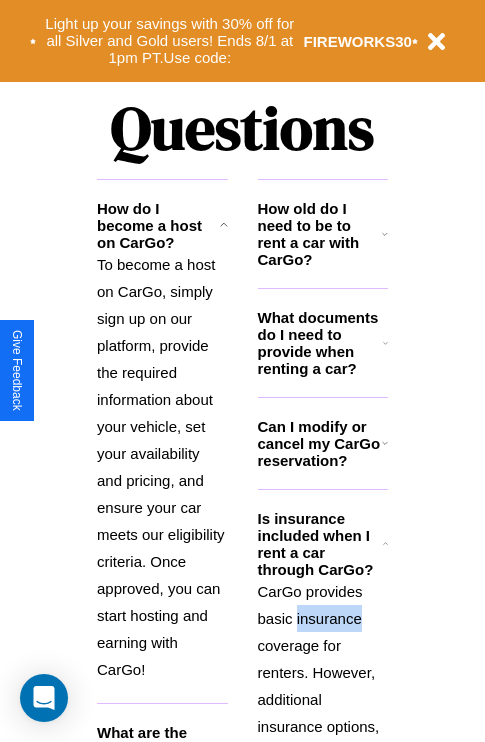 scroll, scrollTop: 1558, scrollLeft: 0, axis: vertical 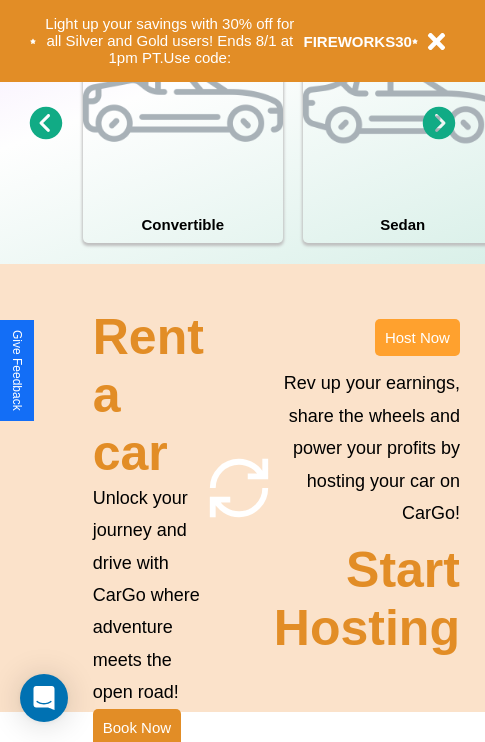 click on "Host Now" at bounding box center [417, 337] 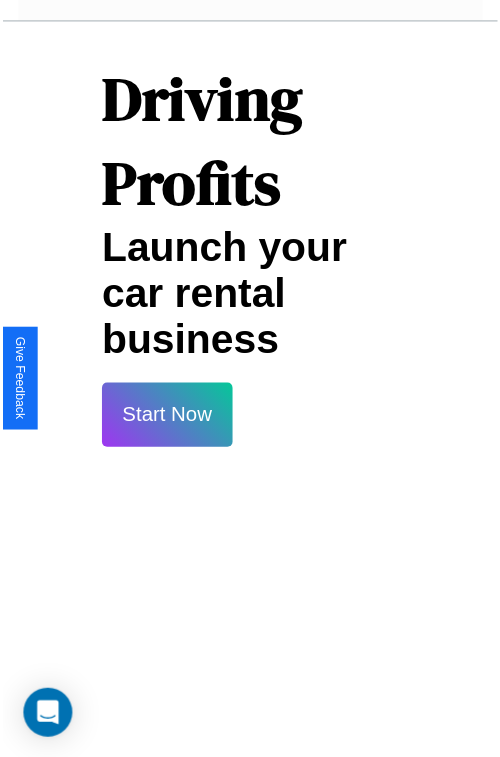 scroll, scrollTop: 35, scrollLeft: 0, axis: vertical 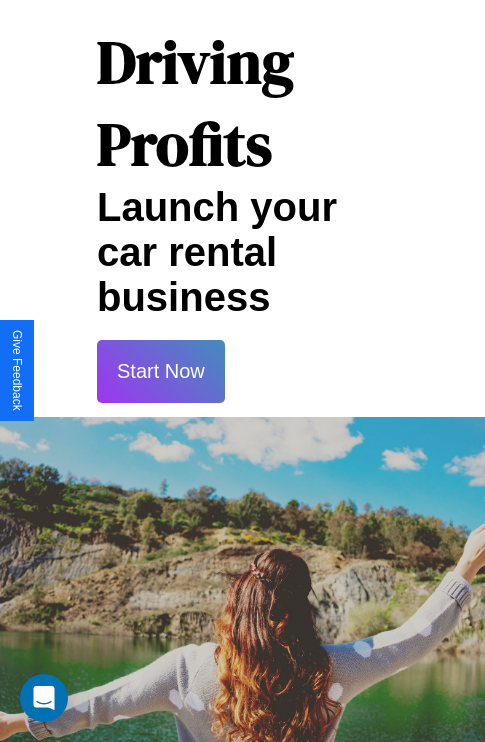 click on "Start Now" at bounding box center [161, 371] 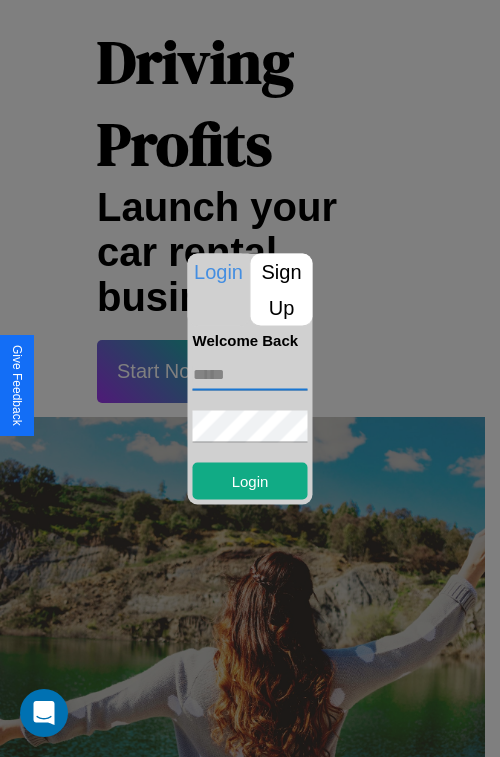 click at bounding box center (250, 374) 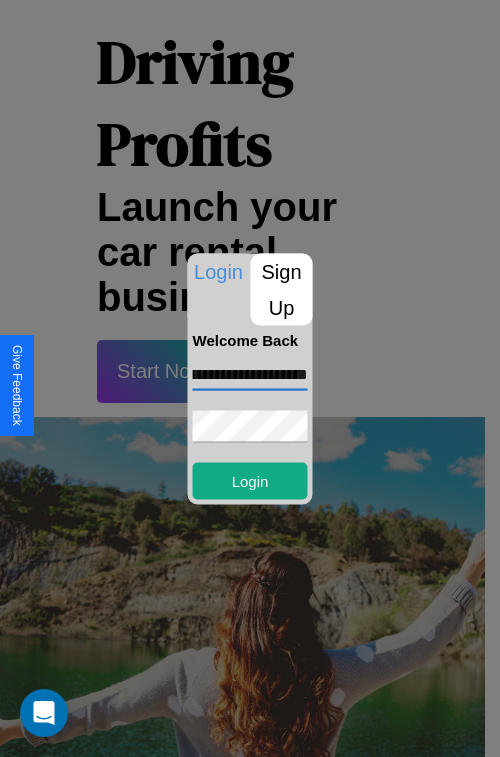 scroll, scrollTop: 0, scrollLeft: 84, axis: horizontal 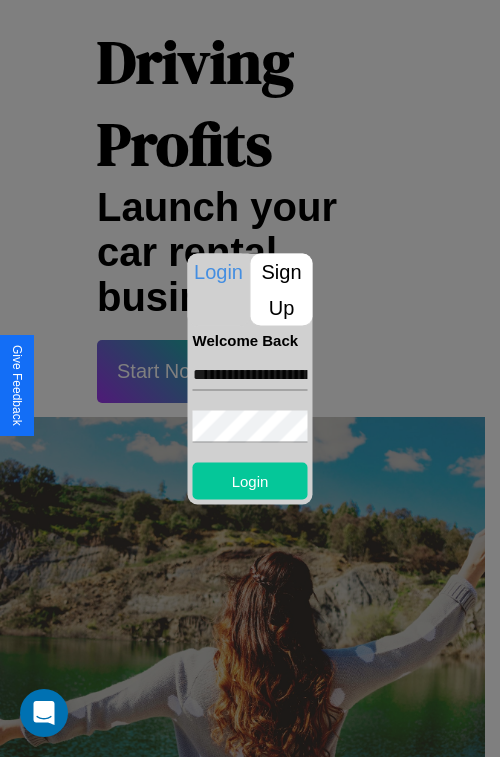 click on "Login" at bounding box center (250, 480) 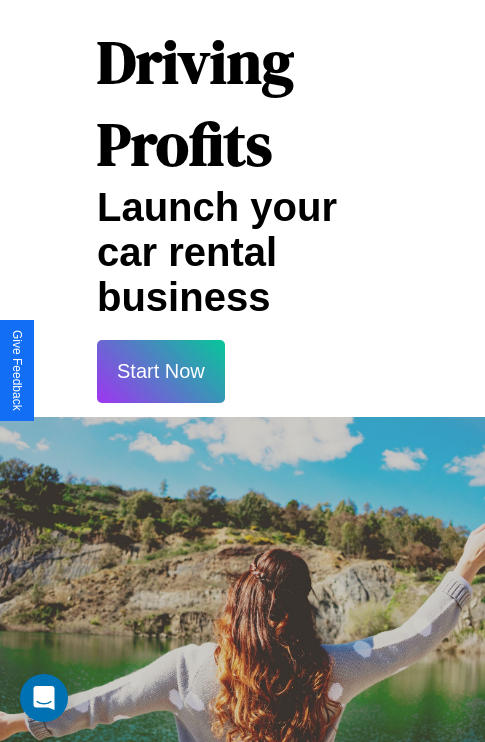 scroll, scrollTop: 37, scrollLeft: 0, axis: vertical 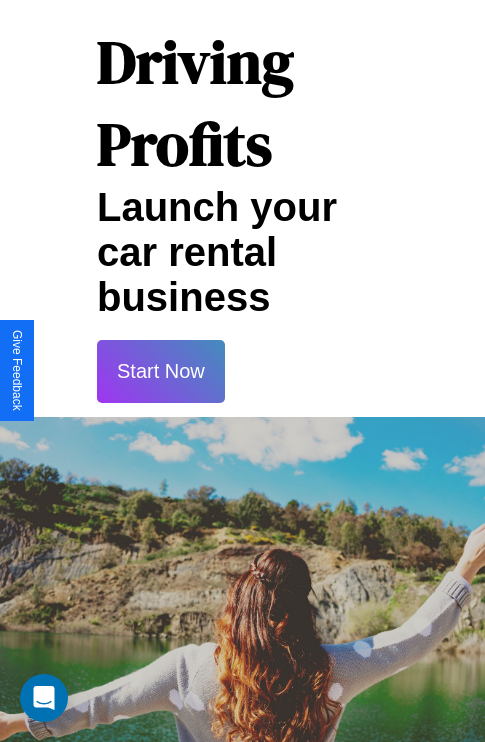 click on "Start Now" at bounding box center [161, 371] 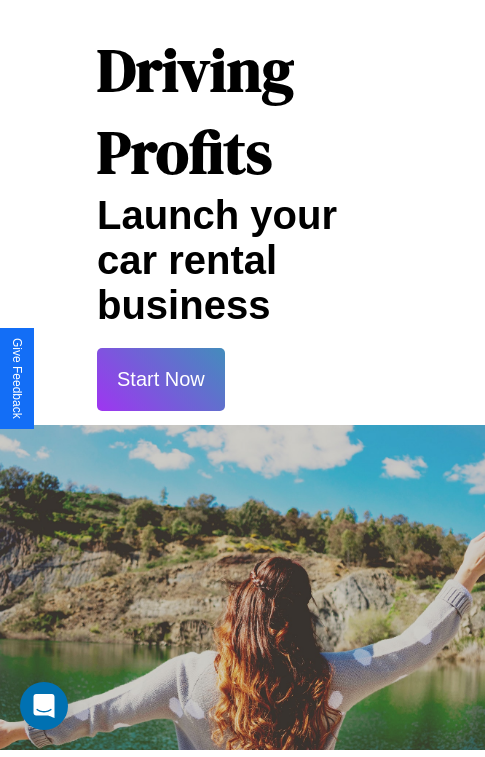 scroll, scrollTop: 0, scrollLeft: 0, axis: both 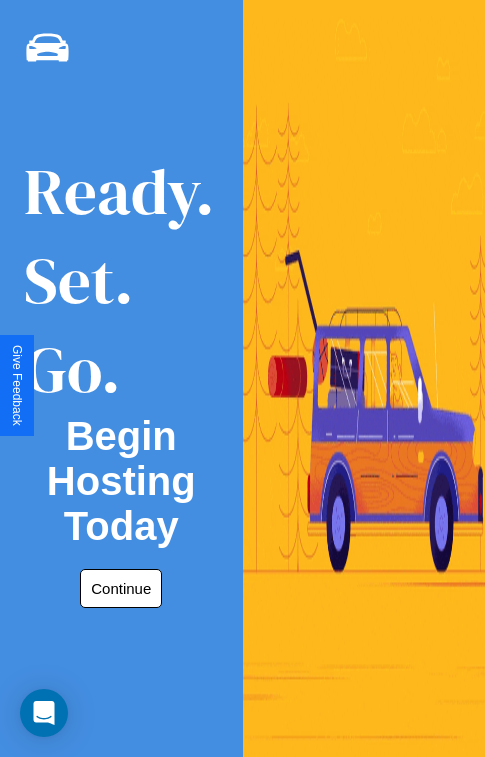 click on "Continue" at bounding box center [121, 588] 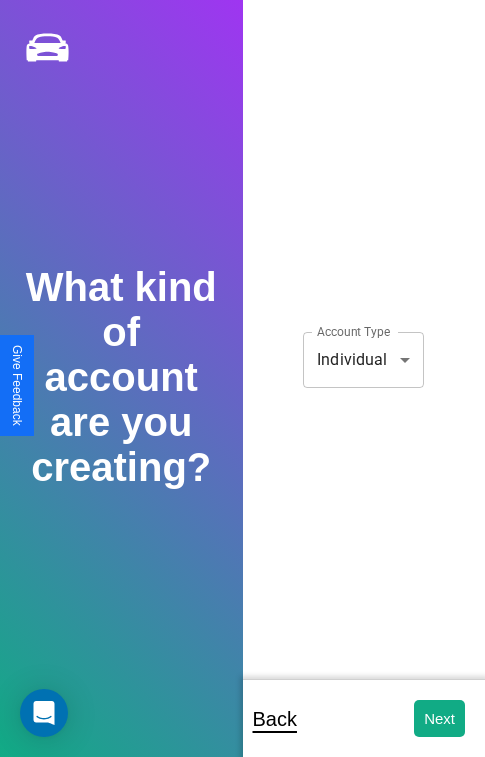 click on "[COUNTRY] [COUNTRY] [COUNTRY] [COUNTRY] [COUNTRY] [COUNTRY] [COUNTRY] [COUNTRY] CarGo What kind of account are you creating? Account Type Individual [CREDIT CARD] Account Type Back Next Support ID:  [SUPPORT ID]
Give Feedback" at bounding box center (242, 392) 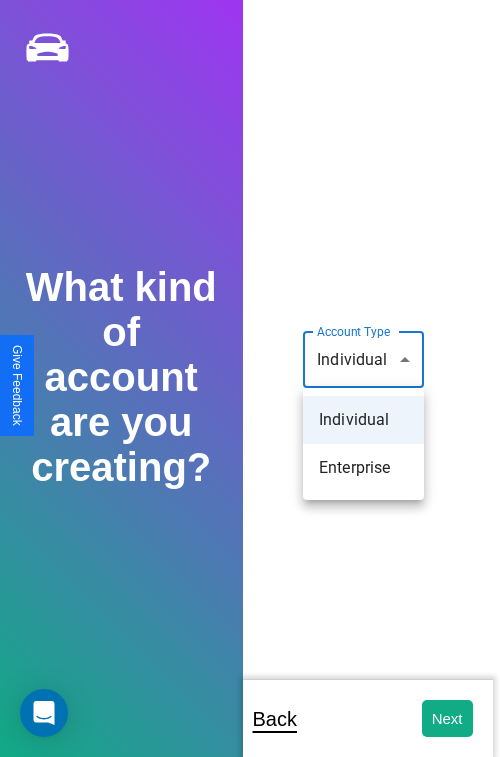 click on "Individual" at bounding box center [363, 420] 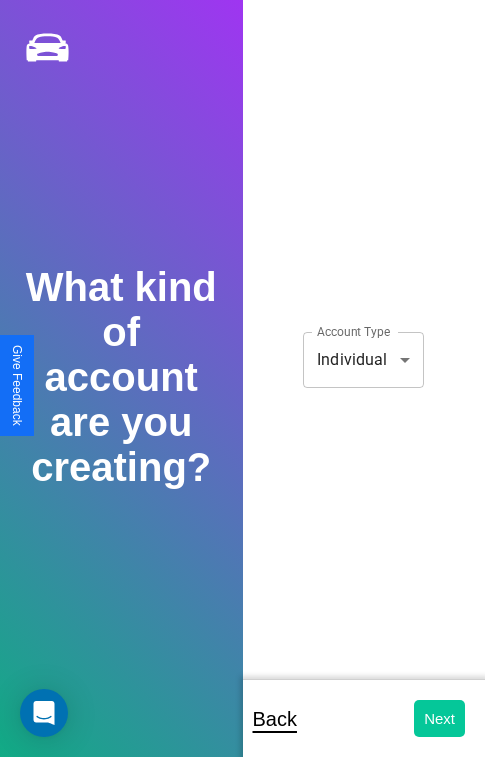 click on "Next" at bounding box center (439, 718) 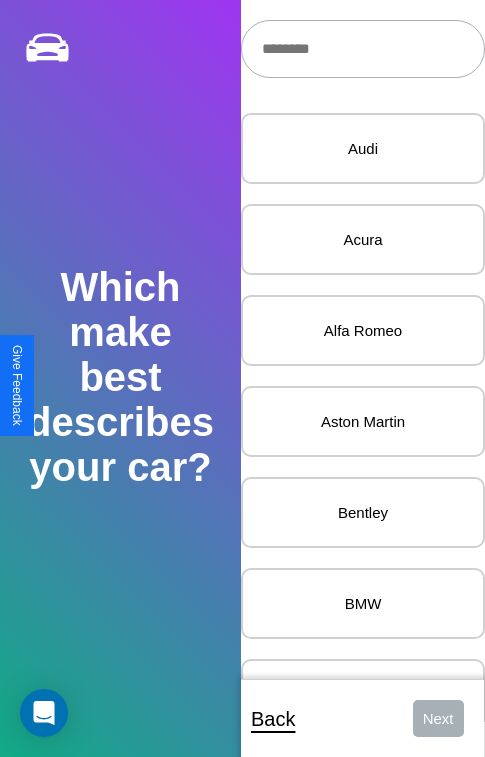 scroll, scrollTop: 27, scrollLeft: 0, axis: vertical 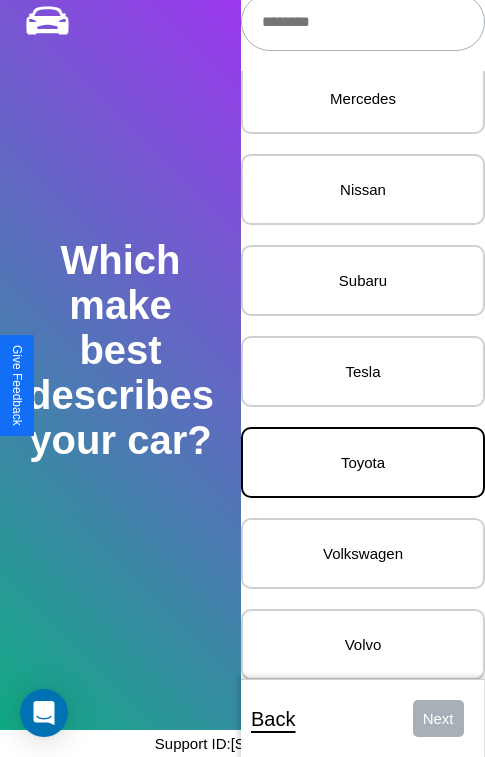 click on "Toyota" at bounding box center (363, 462) 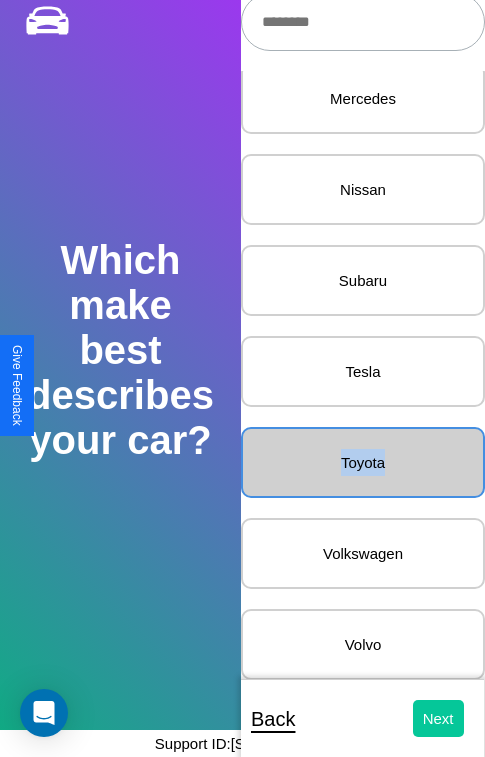 click on "Next" at bounding box center [438, 718] 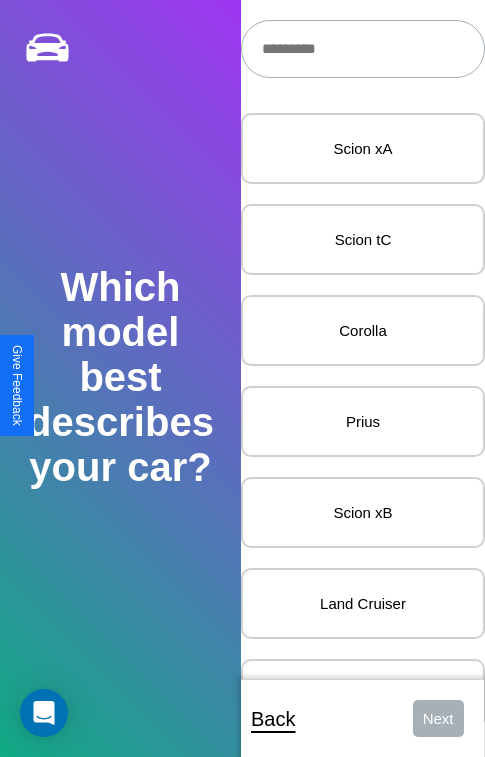scroll, scrollTop: 27, scrollLeft: 0, axis: vertical 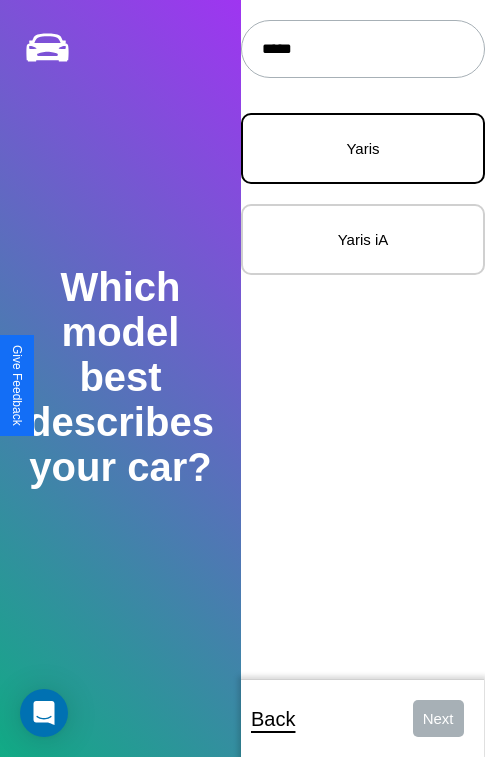 type on "*****" 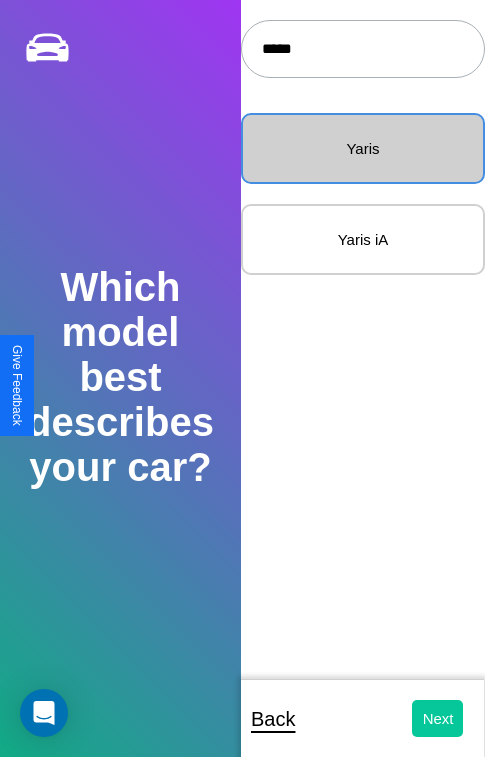 click on "Next" at bounding box center [438, 718] 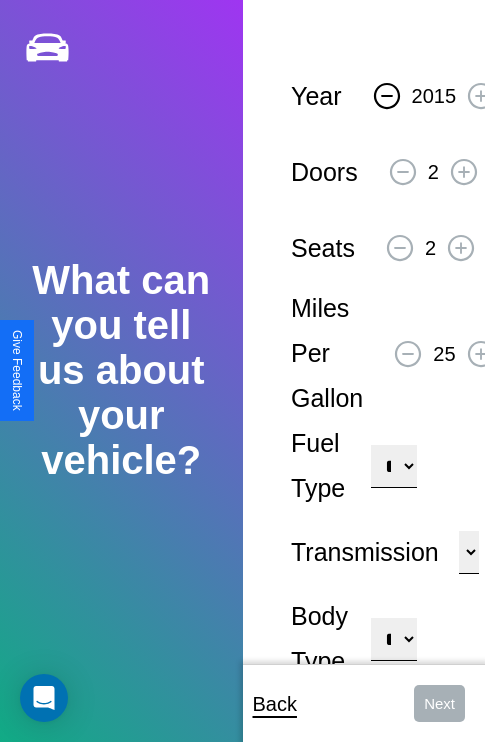 click 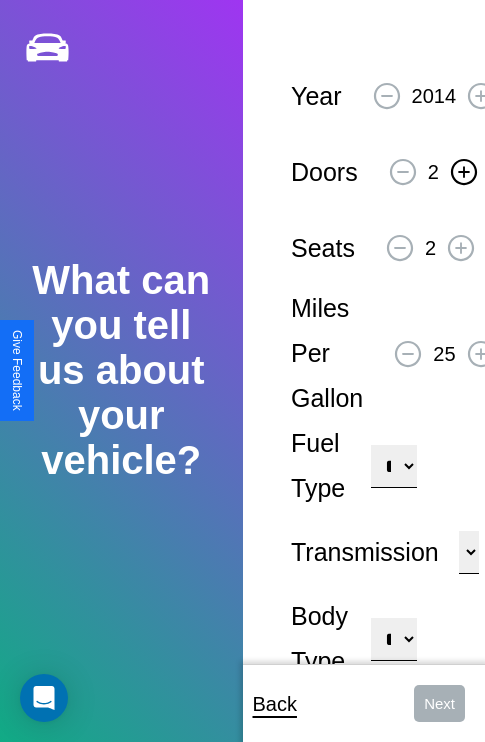 click 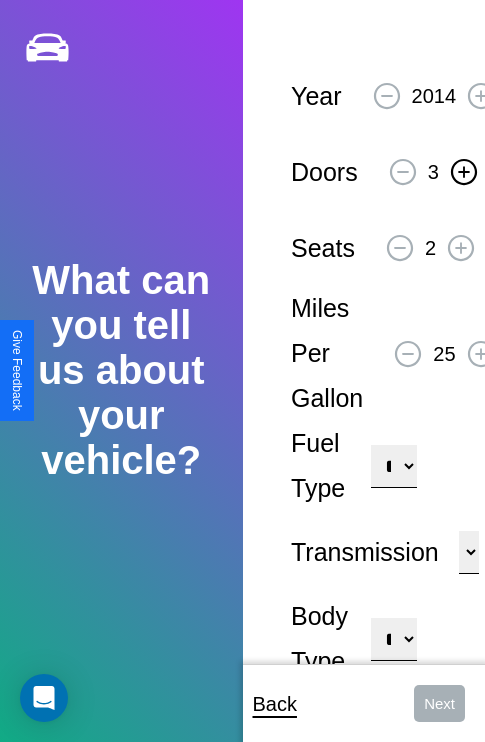 click 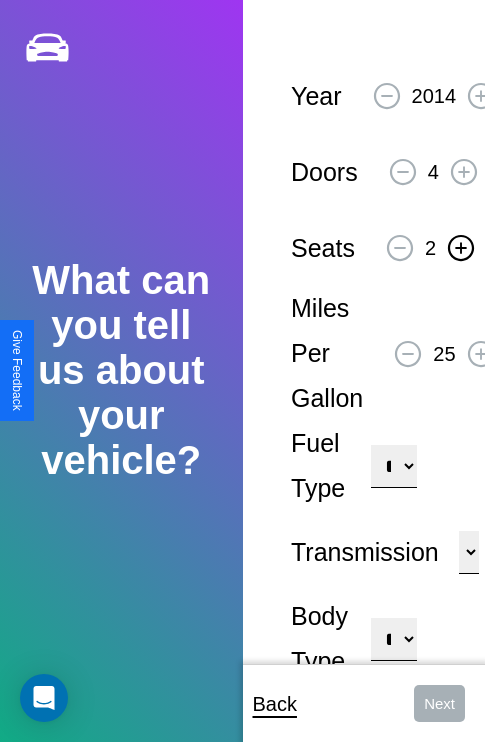 click 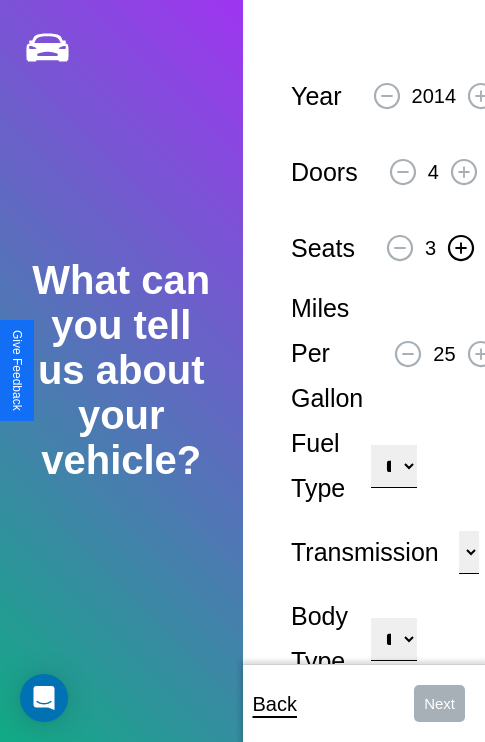click 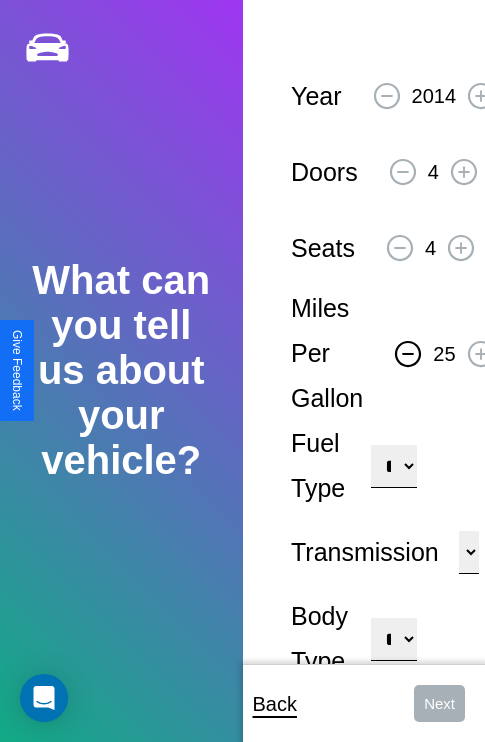 click 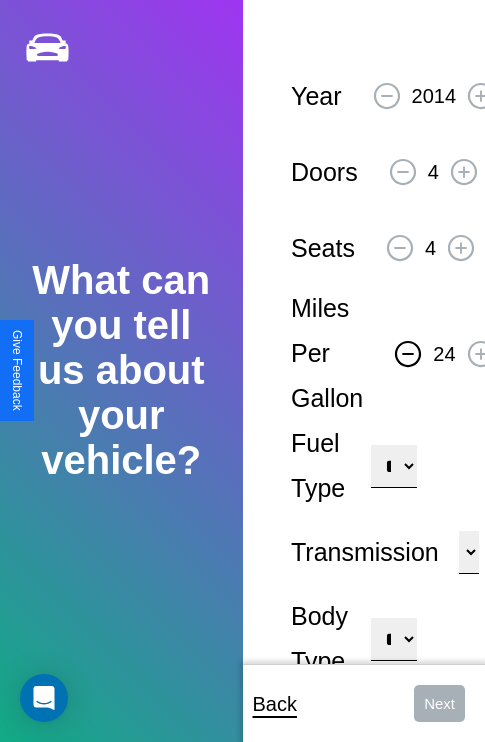 click 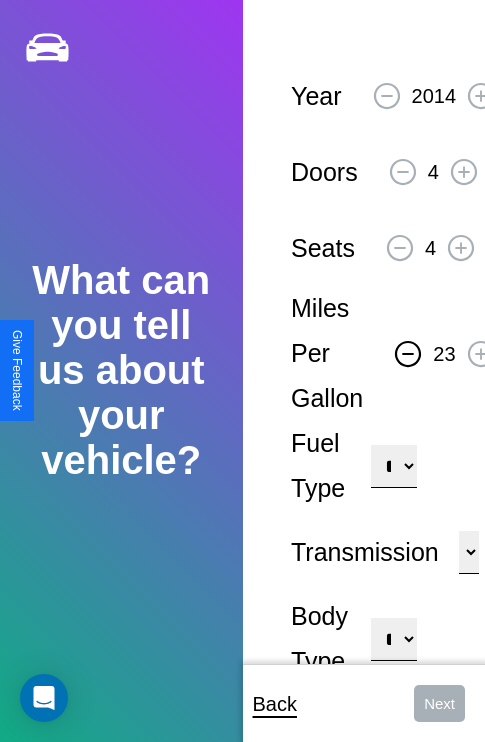 click 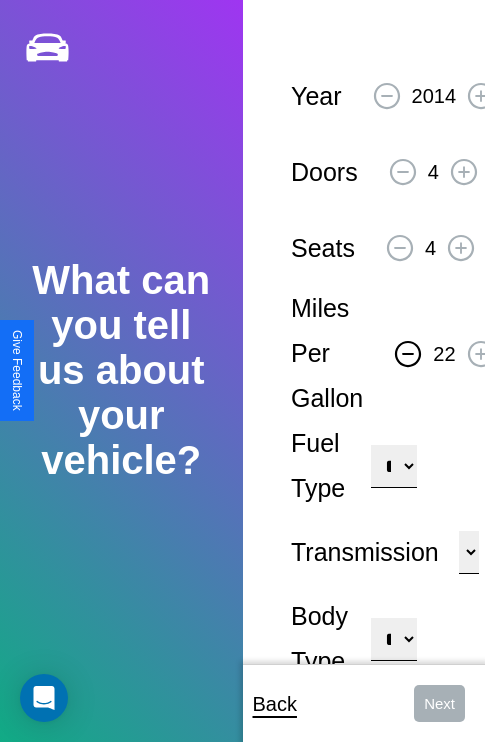click 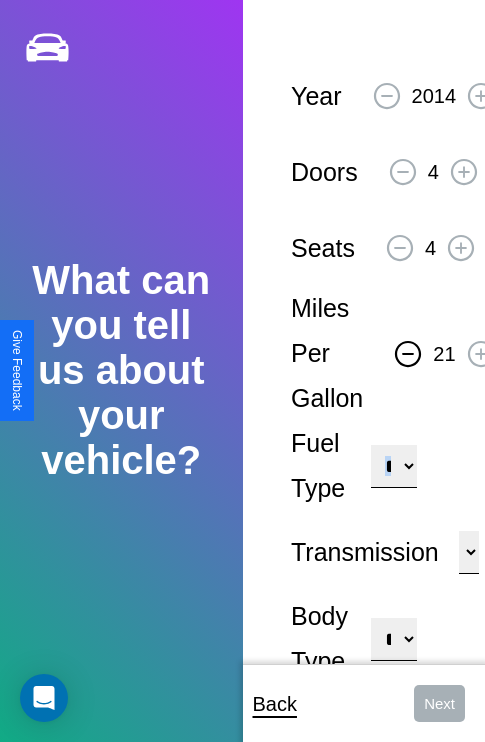 click on "**********" at bounding box center [393, 466] 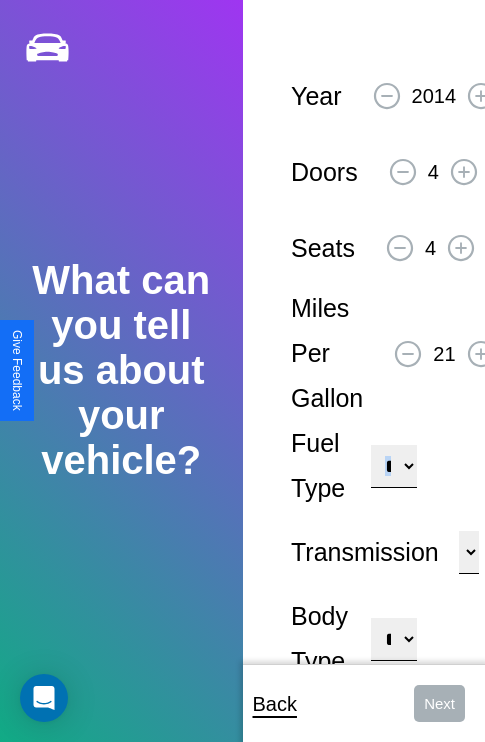 select on "**********" 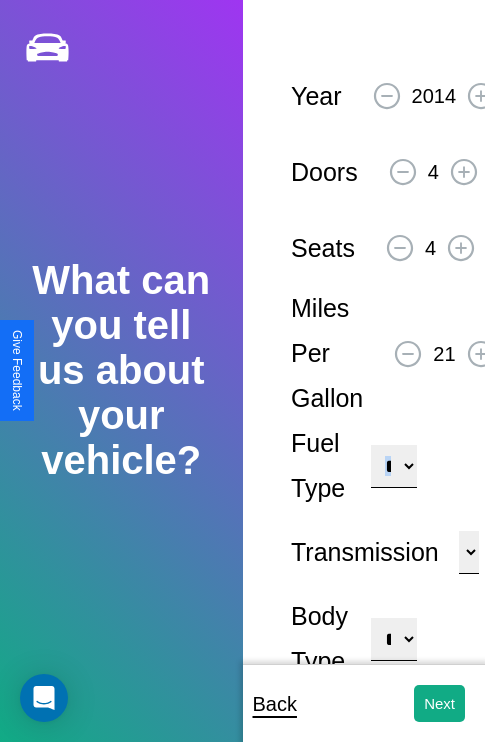 click on "**********" at bounding box center (393, 639) 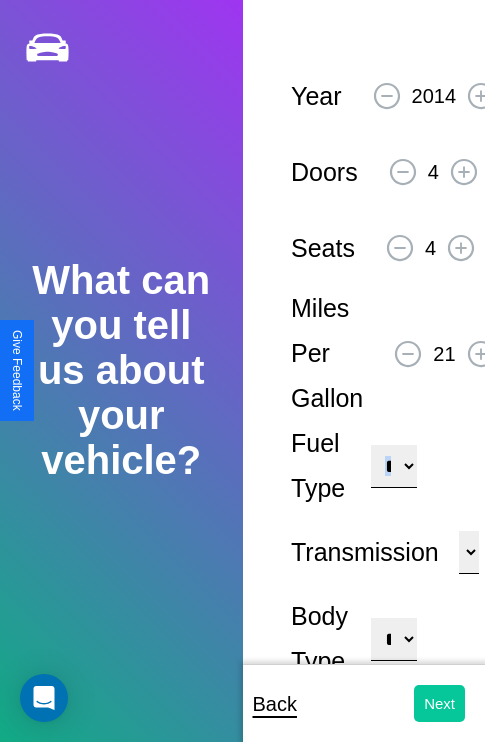 click on "Next" at bounding box center [439, 703] 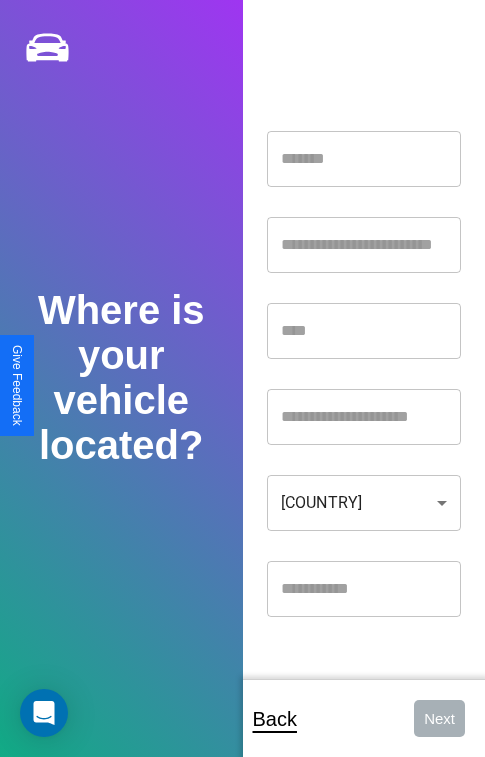 click at bounding box center [364, 159] 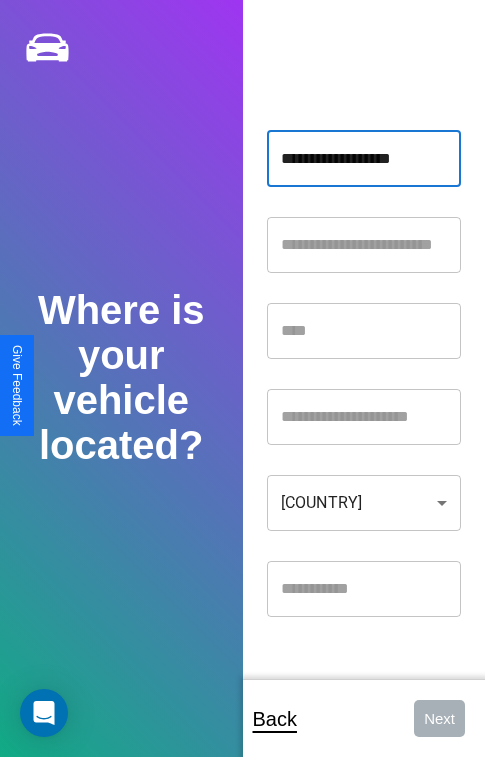 type on "**********" 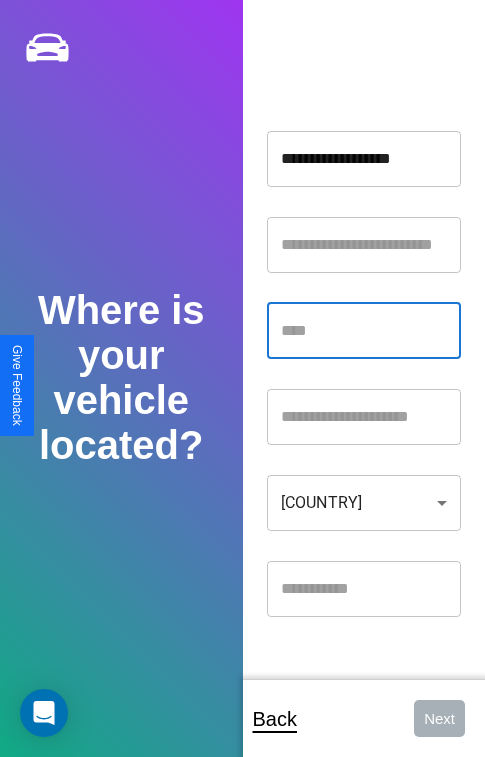 click at bounding box center (364, 331) 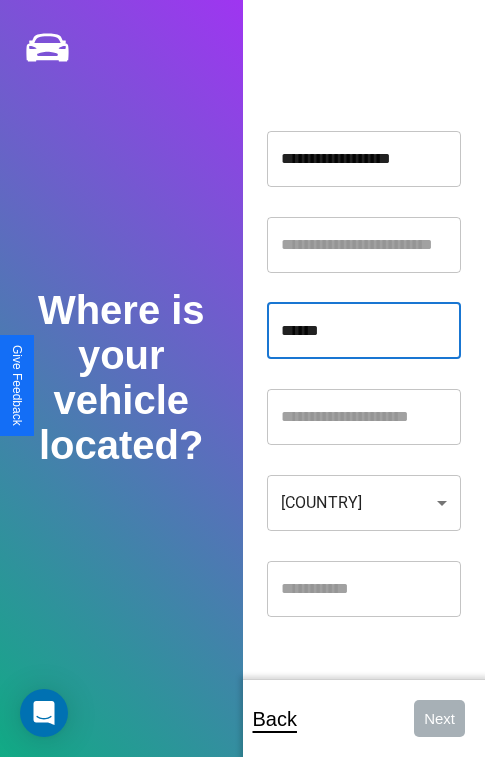 type on "******" 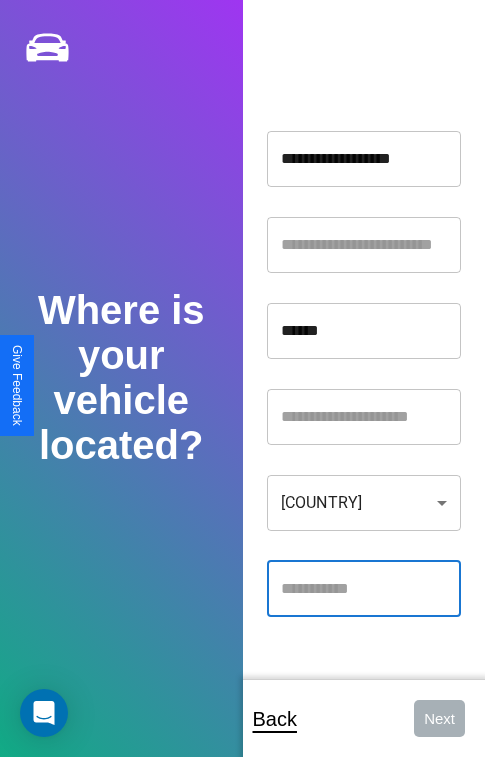 click at bounding box center [364, 589] 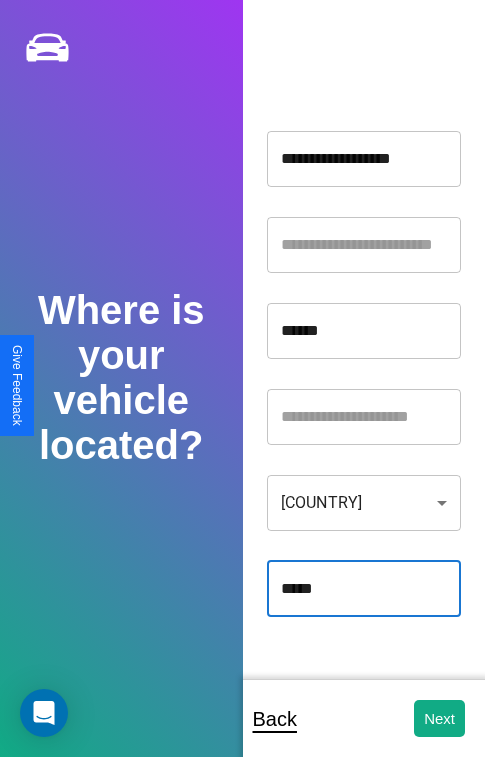 type on "*****" 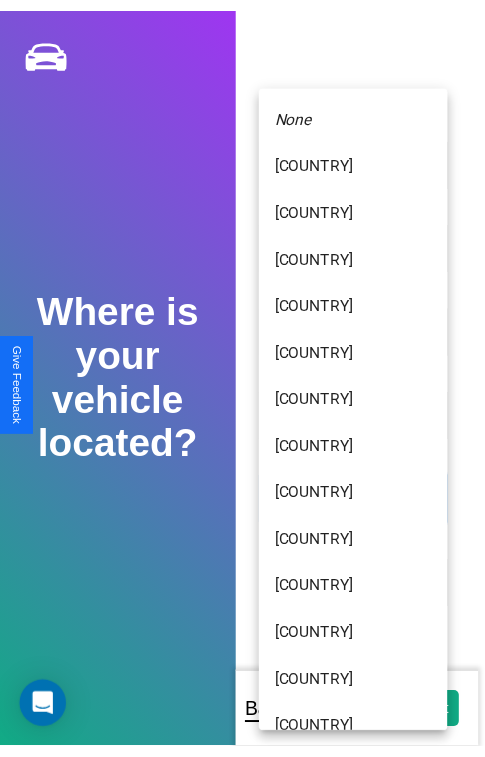 scroll, scrollTop: 392, scrollLeft: 0, axis: vertical 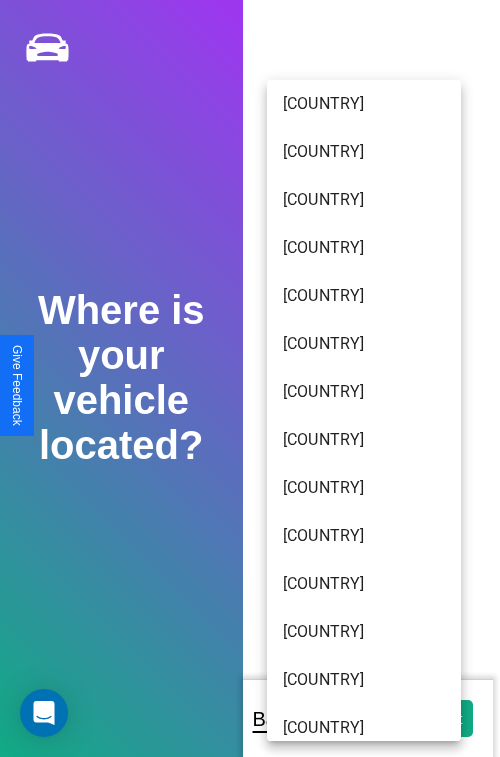 click on "[COUNTRY]" at bounding box center [364, 104] 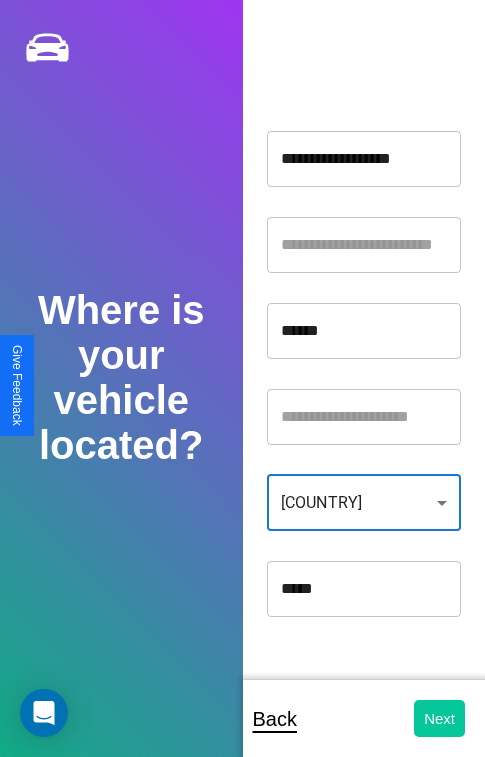 click on "Next" at bounding box center [439, 718] 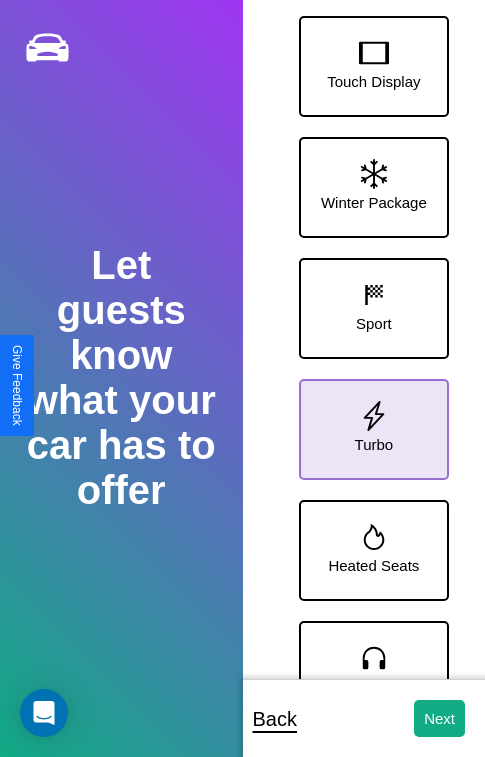 click 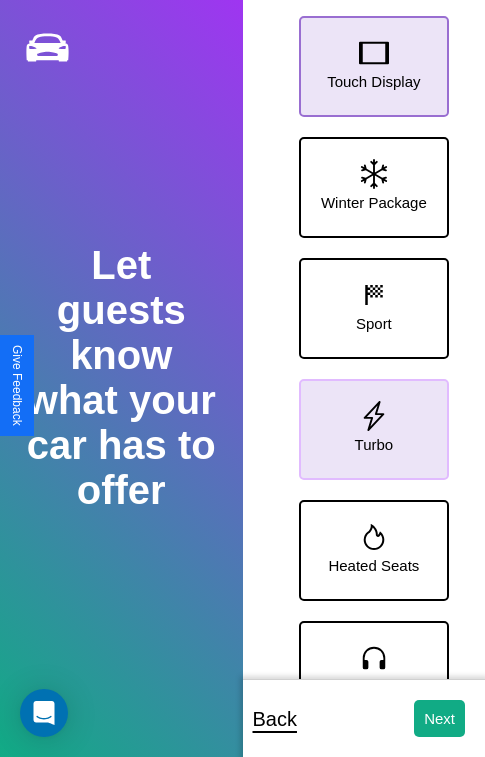 click 